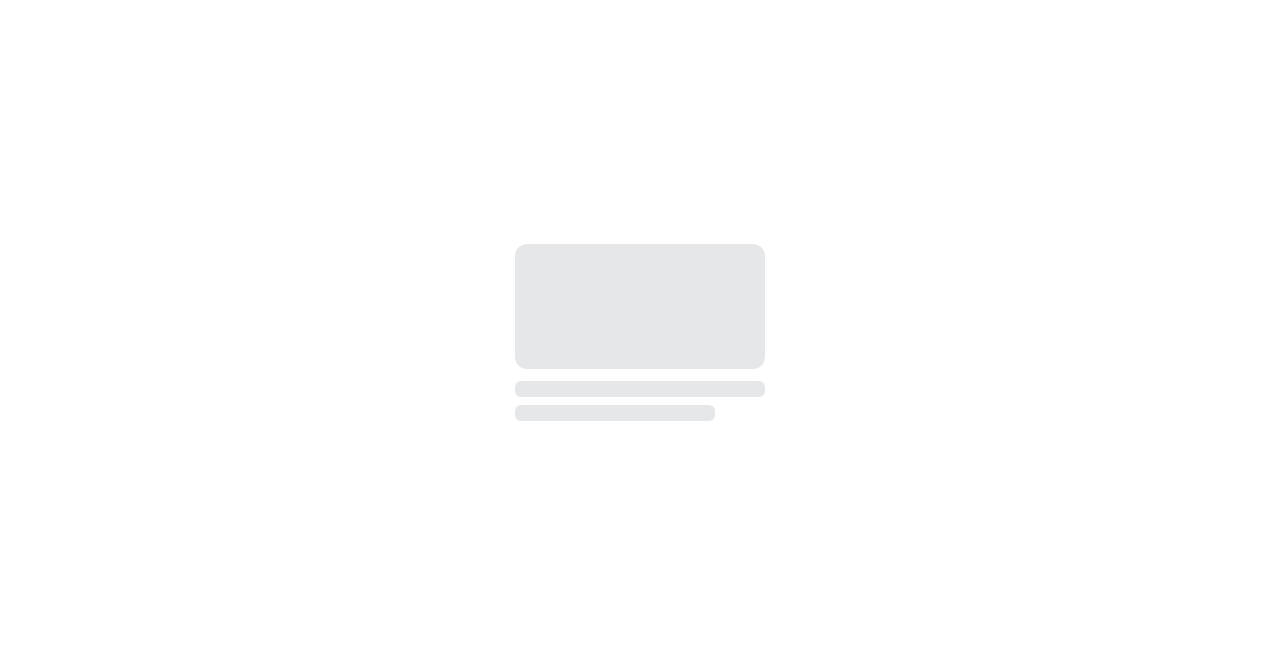 scroll, scrollTop: 0, scrollLeft: 0, axis: both 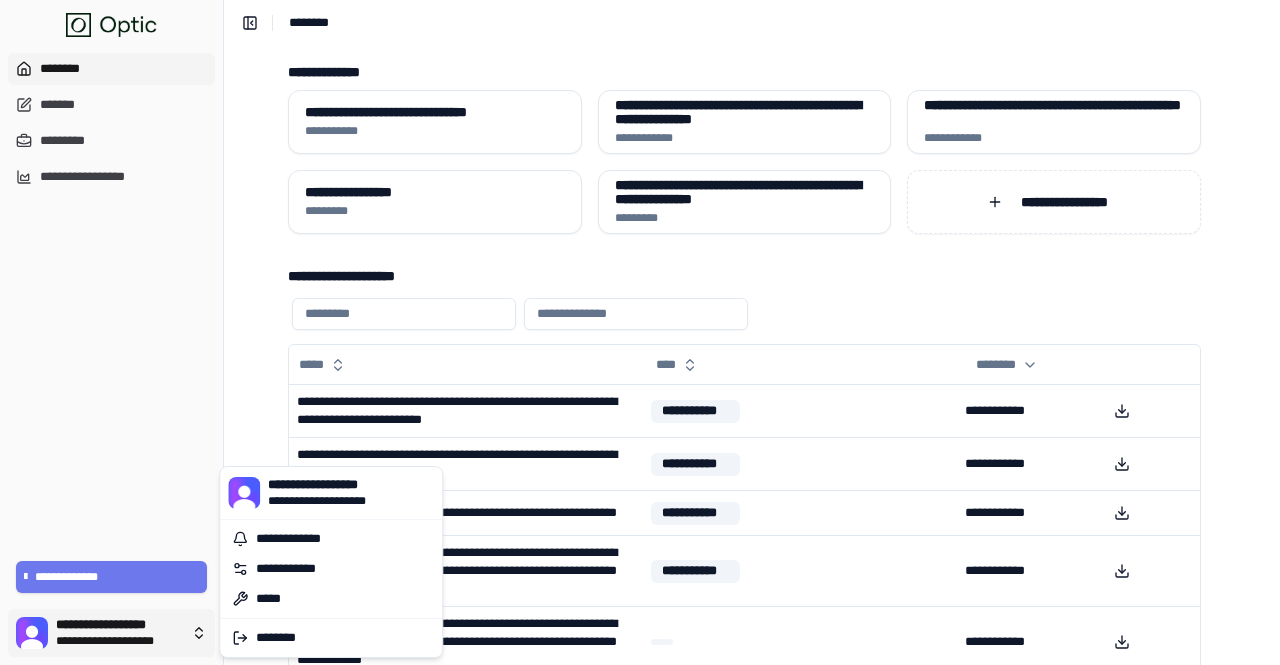 click on "[FIRST] [LAST] [STREET] [CITY], [STATE] [ZIP] [COUNTRY] [PHONE] [EMAIL] [SSN] [PASSPORT] [DRIVER_LICENSE] [CREDIT_CARD] [DOB] [AGE] [ADDRESS] [COORDINATES] [POSTAL_CODE] [HOME_ADDRESS] [PERSONAL_TIME] [BIRTH_DATE] [PERSONAL_LOCATION] [PERSONAL_INFO]" at bounding box center [640, 507] 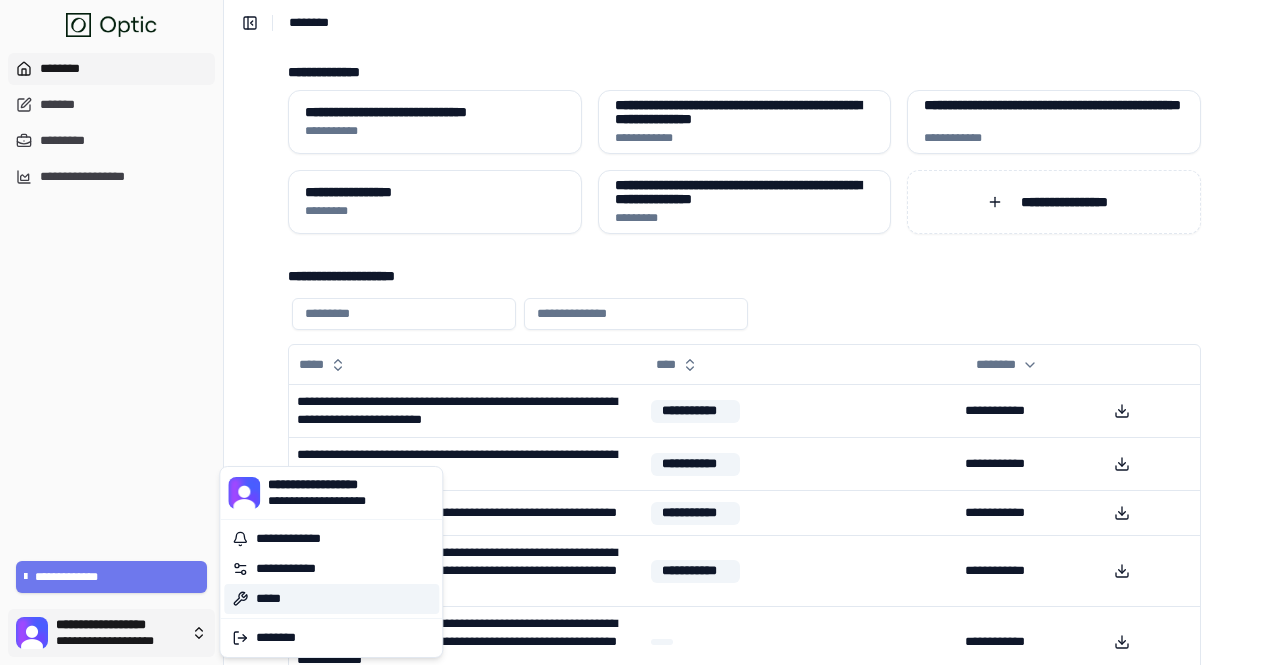 click on "*****" at bounding box center (331, 599) 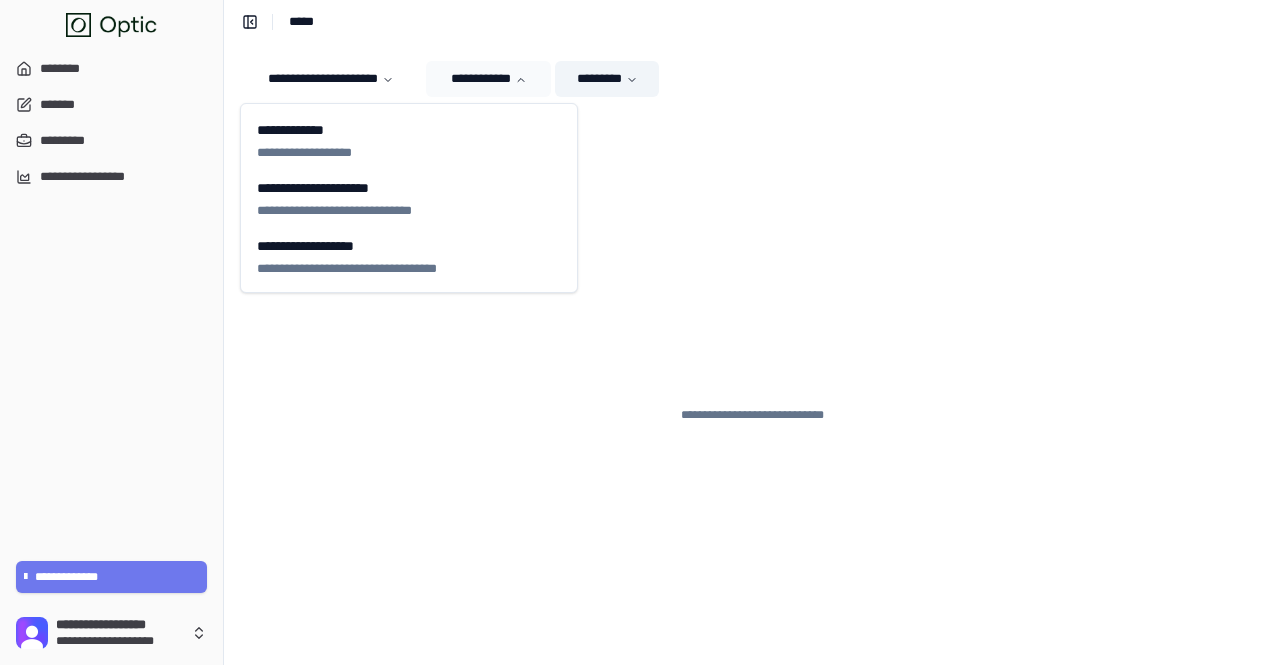 click on "*********" at bounding box center [607, 79] 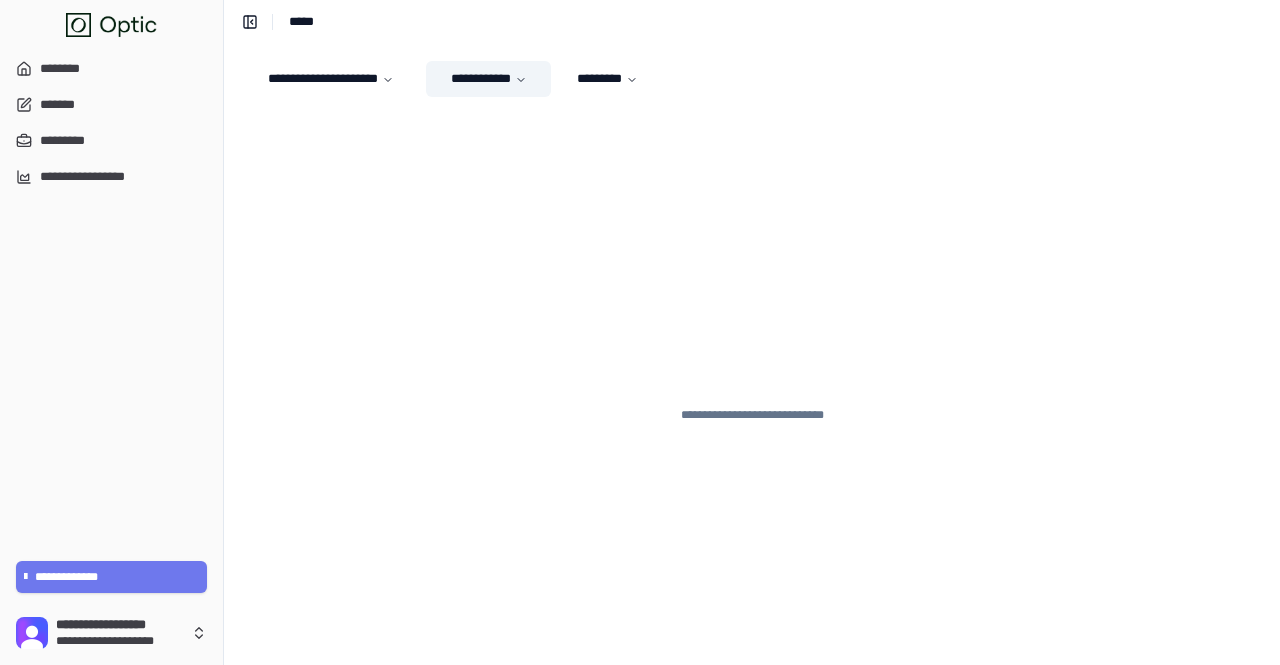 click 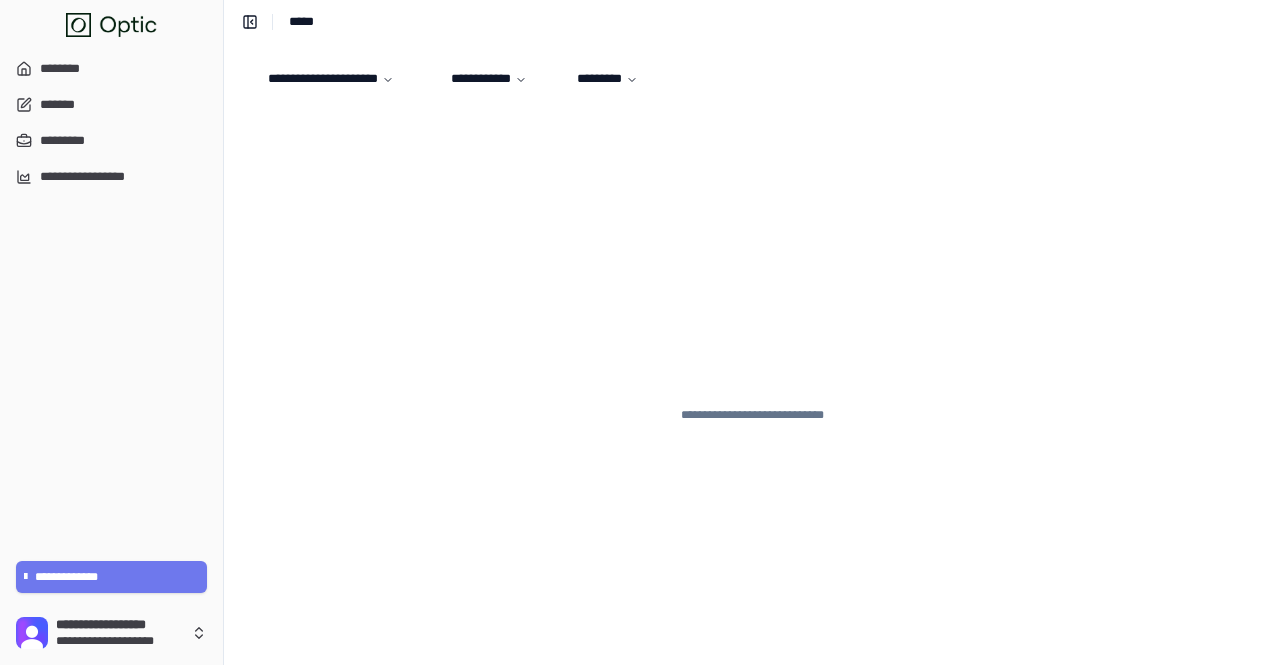 click on "[FIRST] [LAST] [CITY], [STATE]" at bounding box center (752, 355) 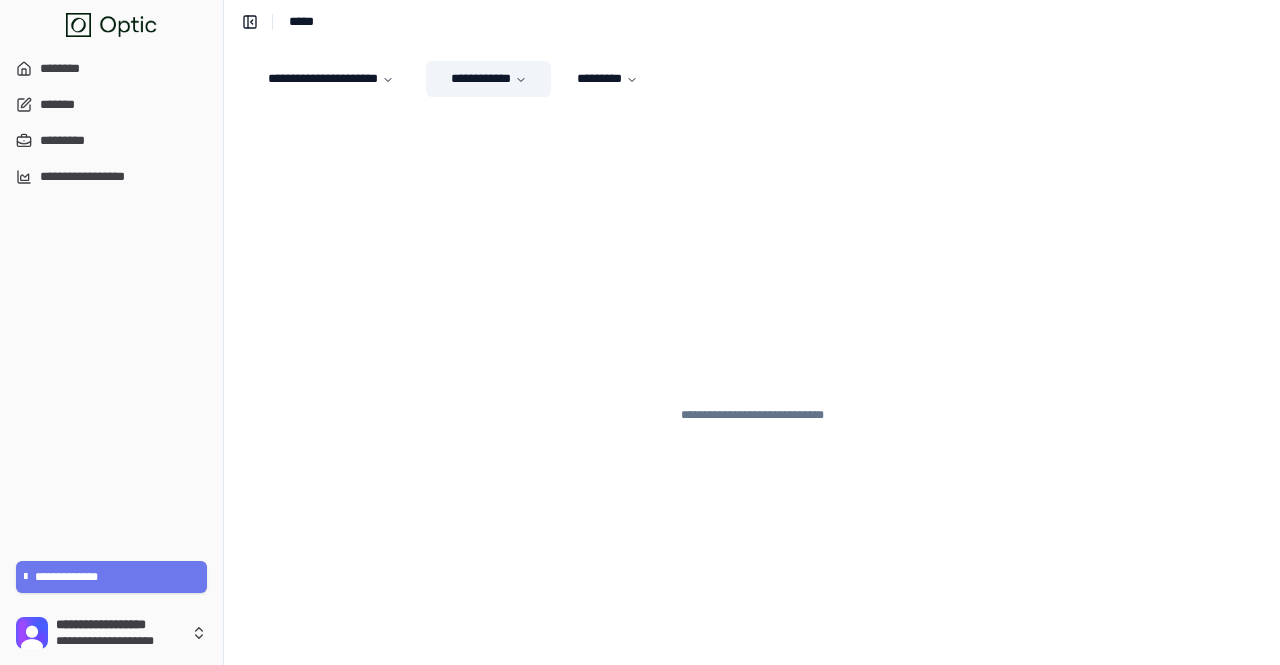 click on "**********" at bounding box center (488, 79) 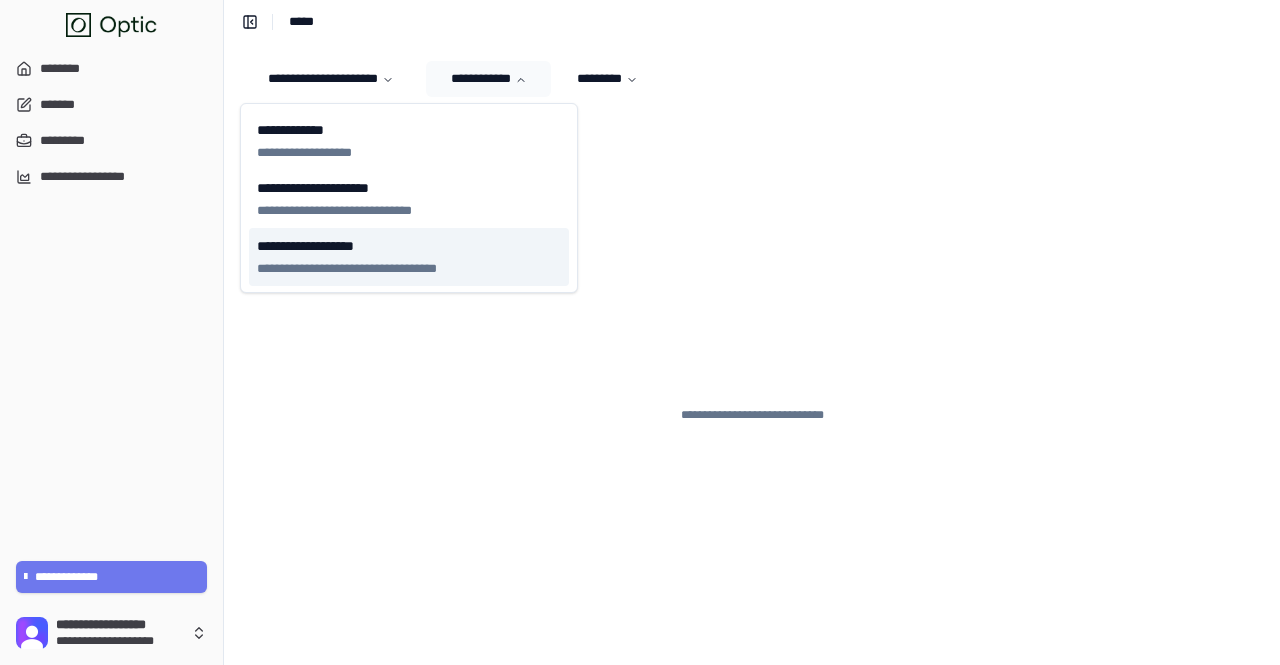 click on "[FIRST] [LAST]" at bounding box center (409, 257) 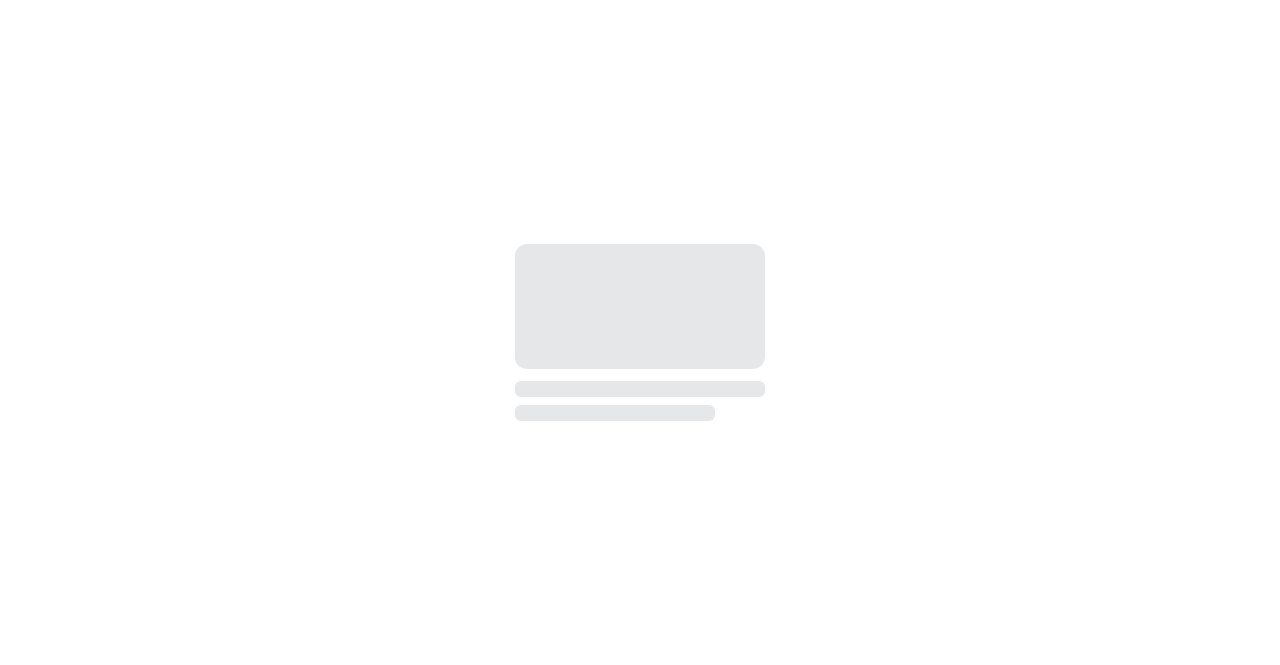 scroll, scrollTop: 0, scrollLeft: 0, axis: both 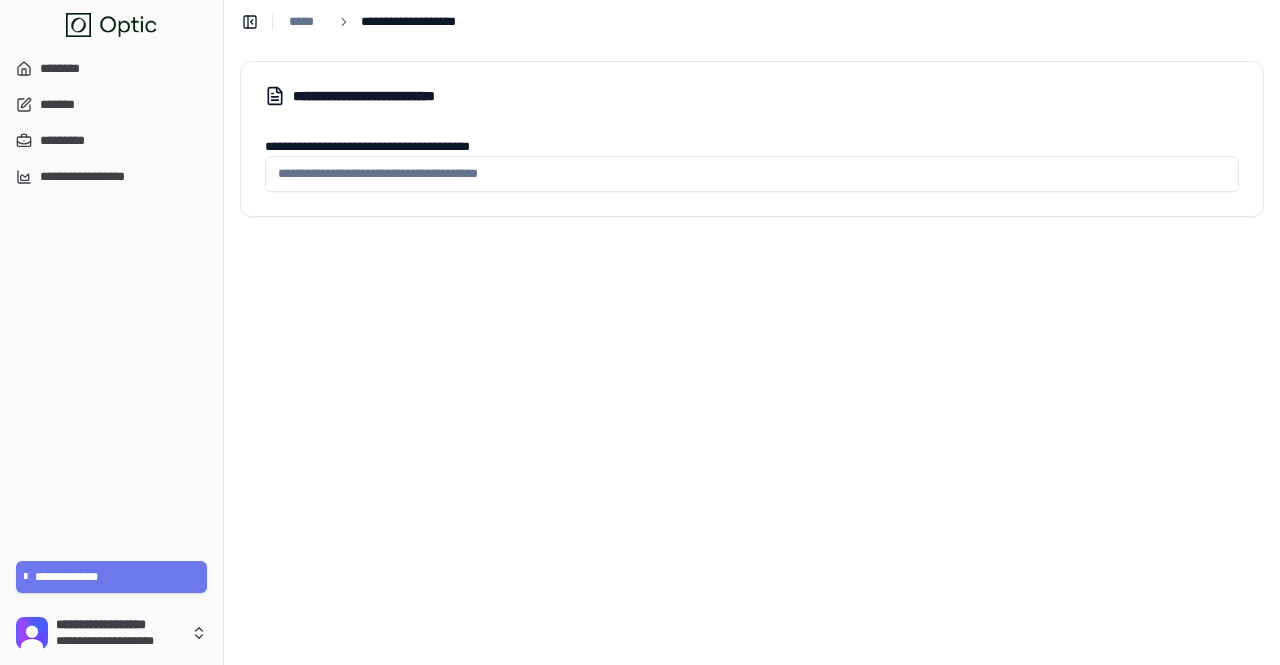 click on "[FIRST] [LAST]" at bounding box center [752, 139] 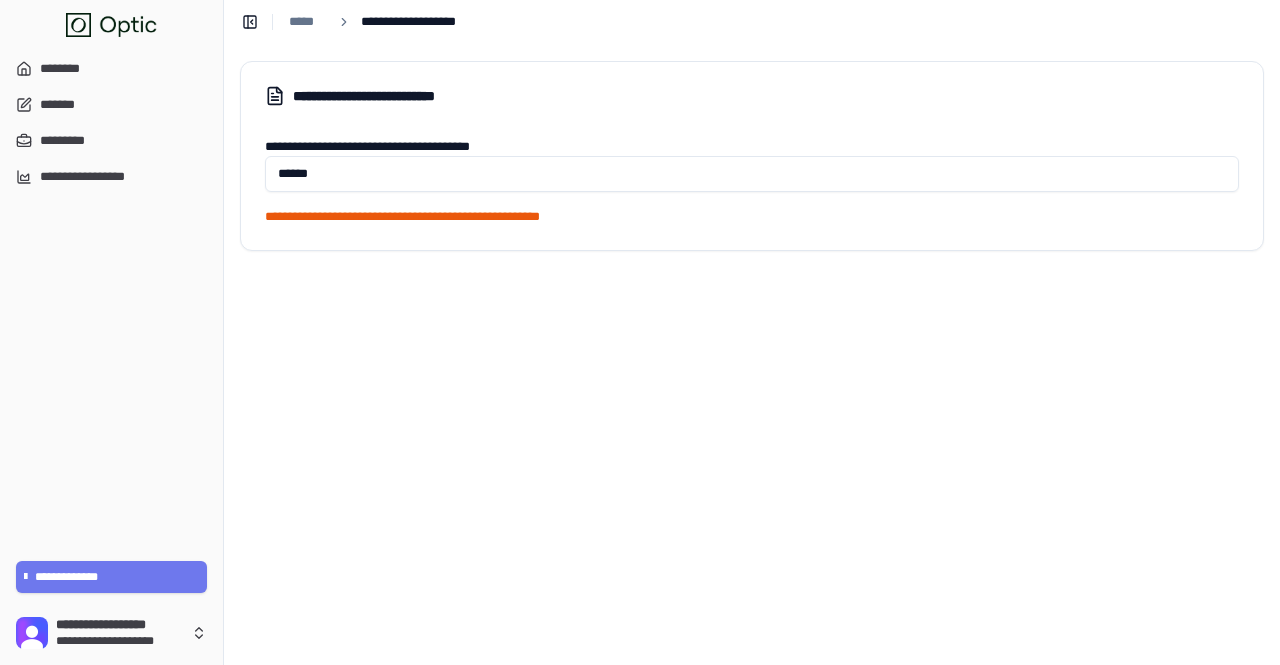 click on "******" at bounding box center (752, 174) 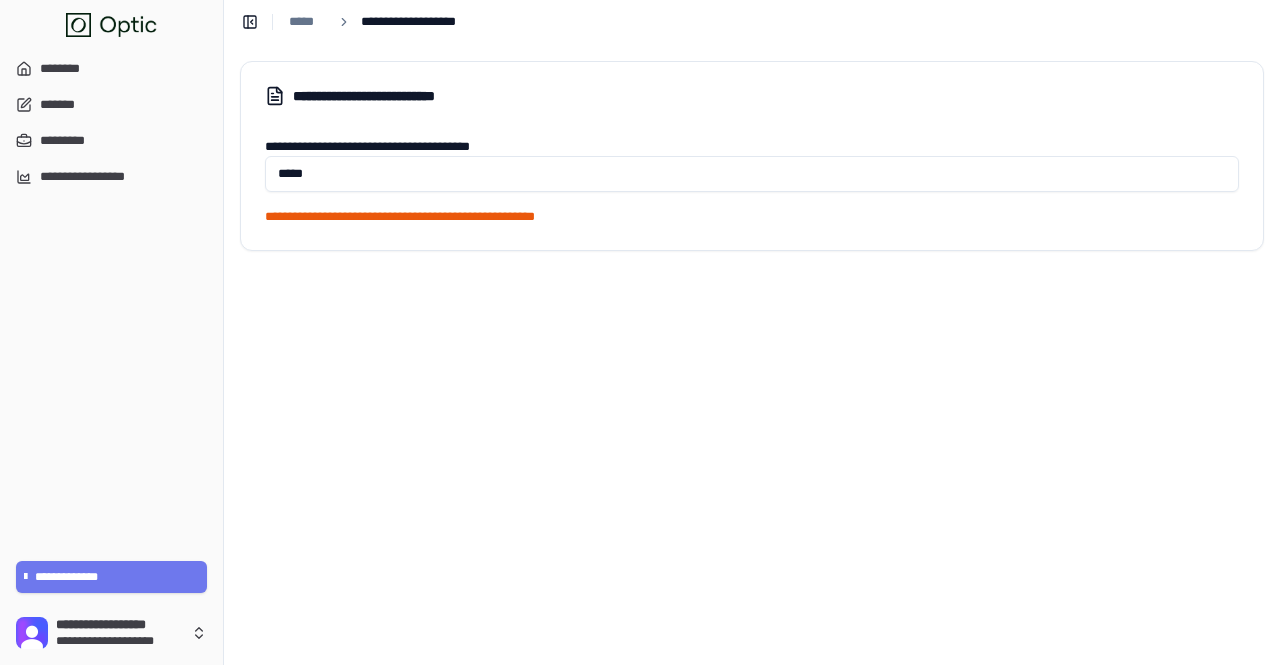 click on "*****" at bounding box center (752, 174) 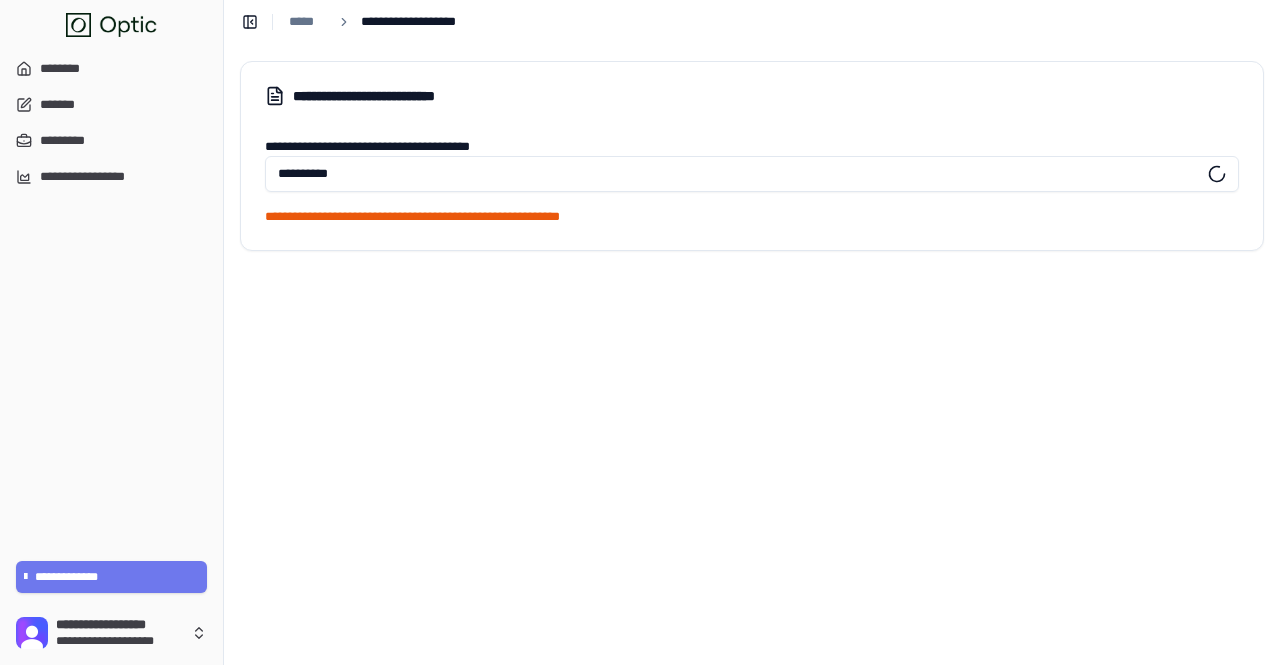 paste 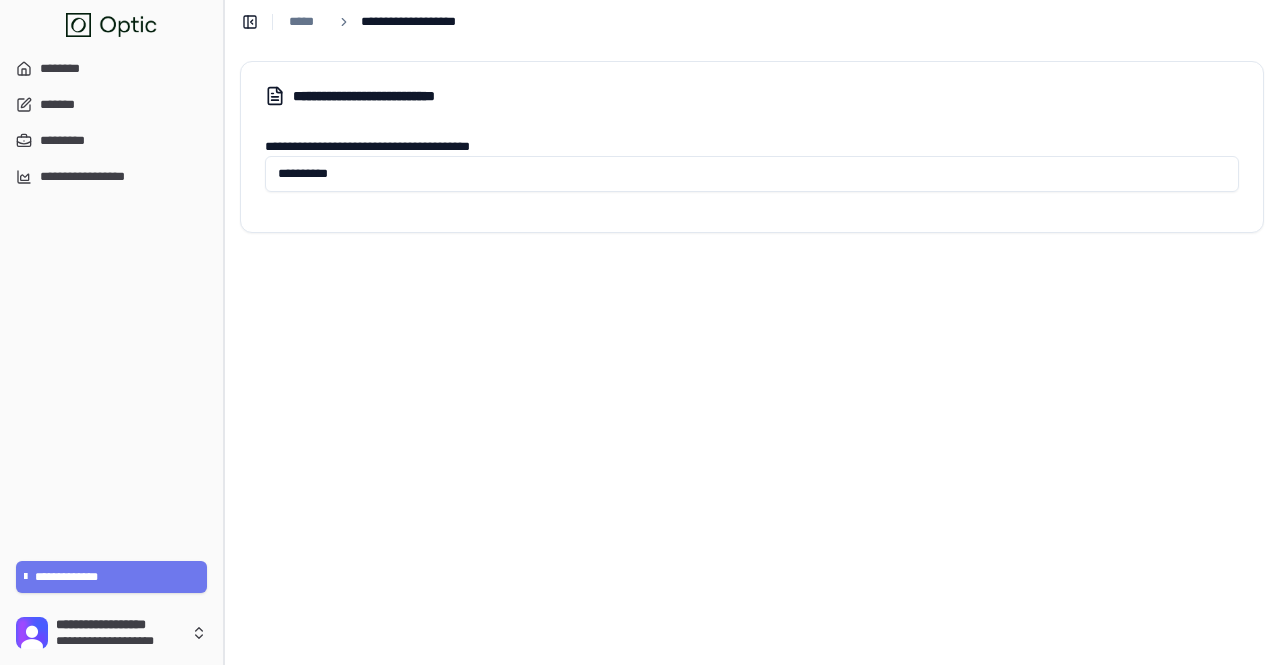 drag, startPoint x: 381, startPoint y: 173, endPoint x: 229, endPoint y: 178, distance: 152.08221 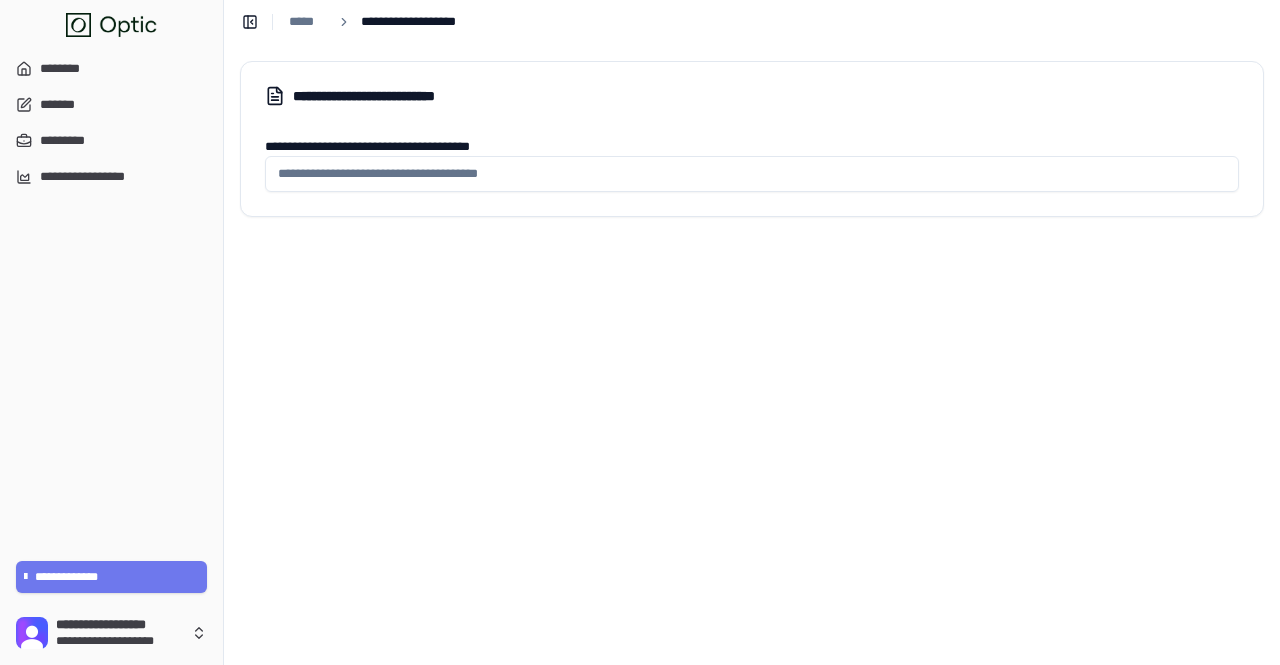 type 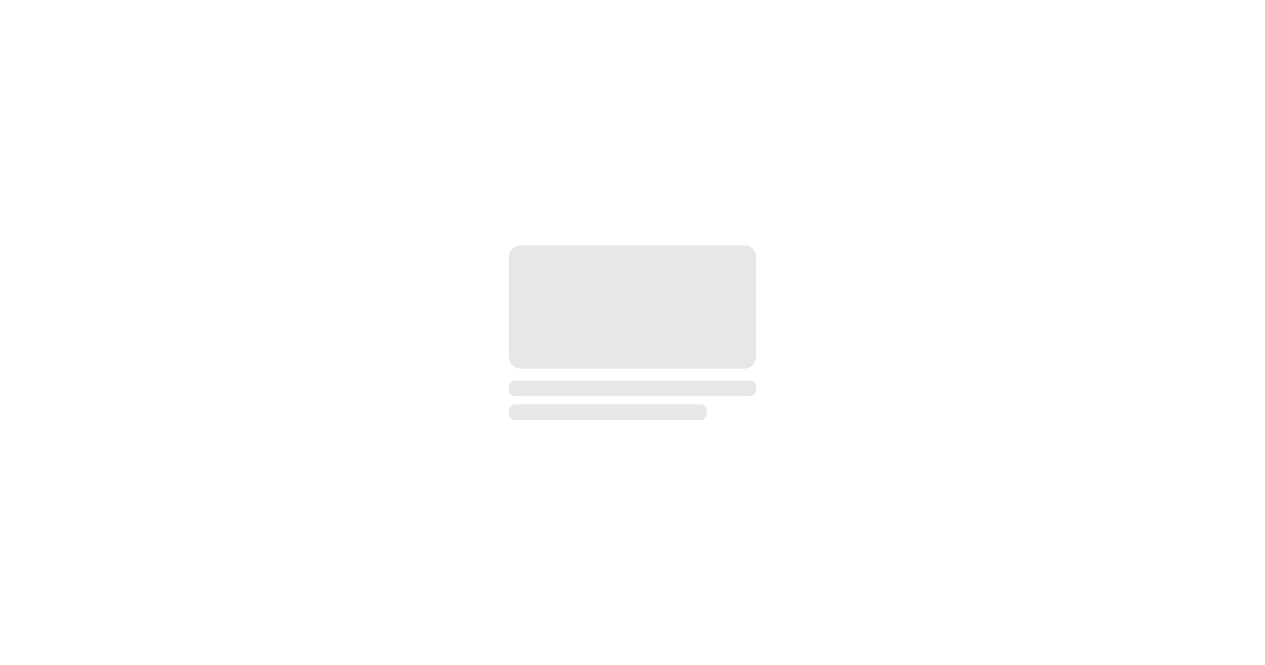 scroll, scrollTop: 0, scrollLeft: 0, axis: both 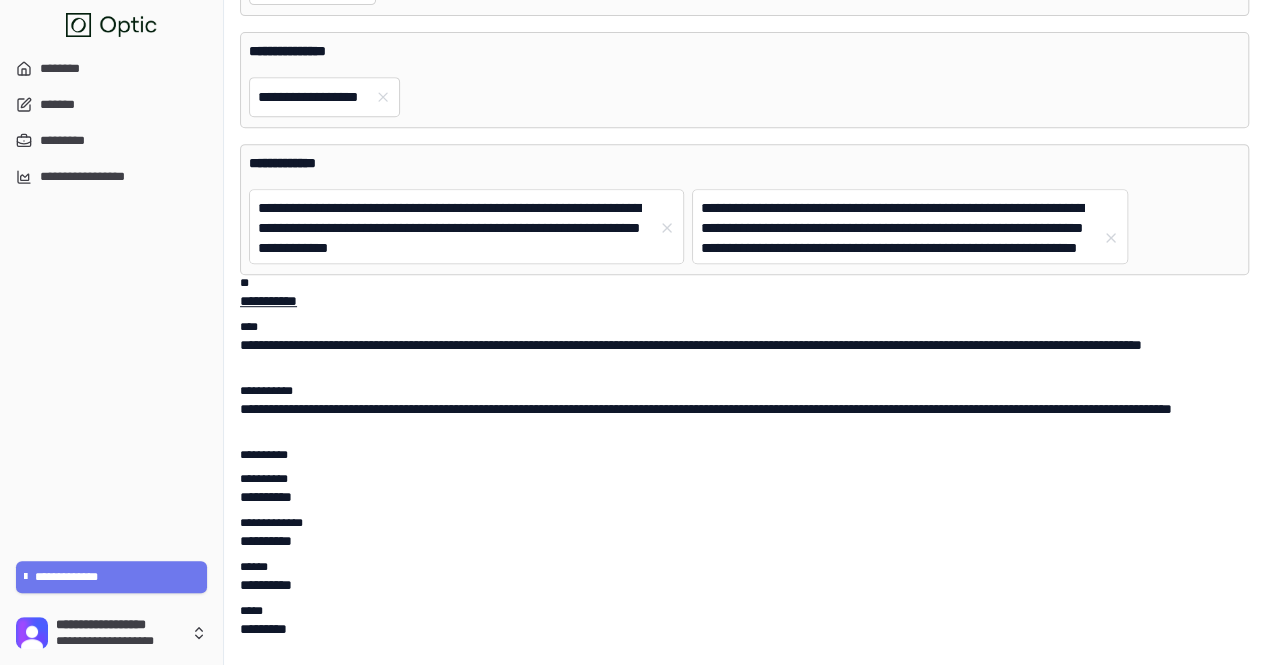 click on "**********" at bounding box center (897, 238) 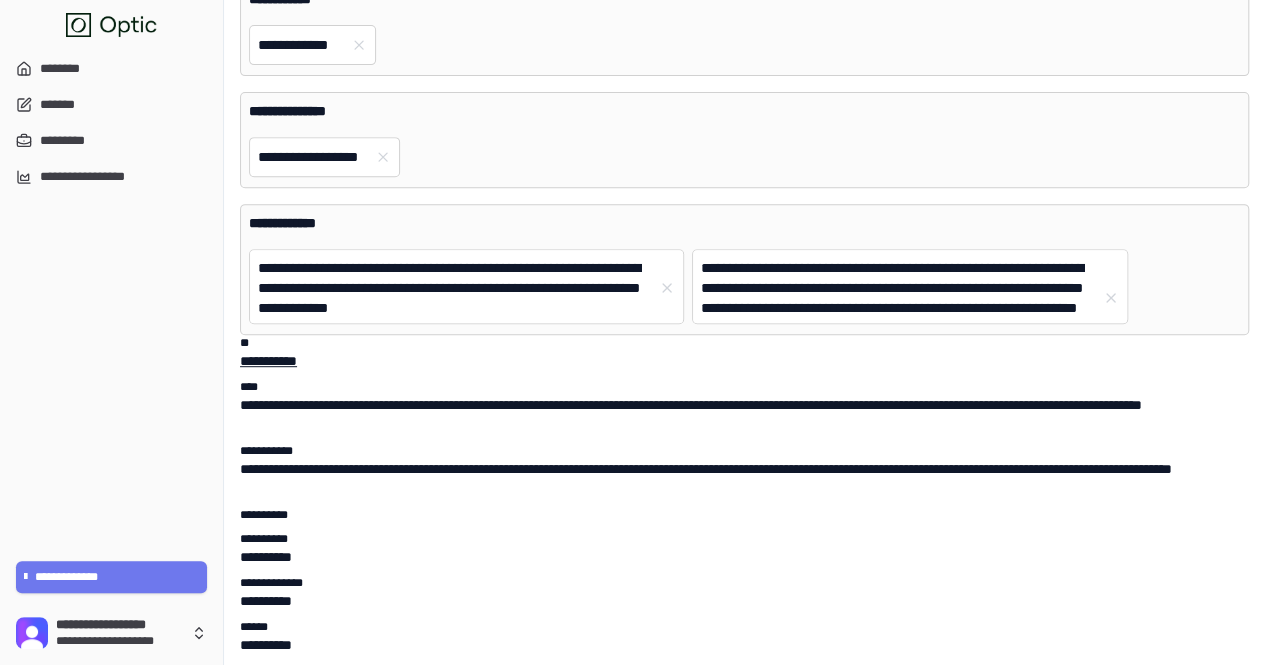 scroll, scrollTop: 400, scrollLeft: 0, axis: vertical 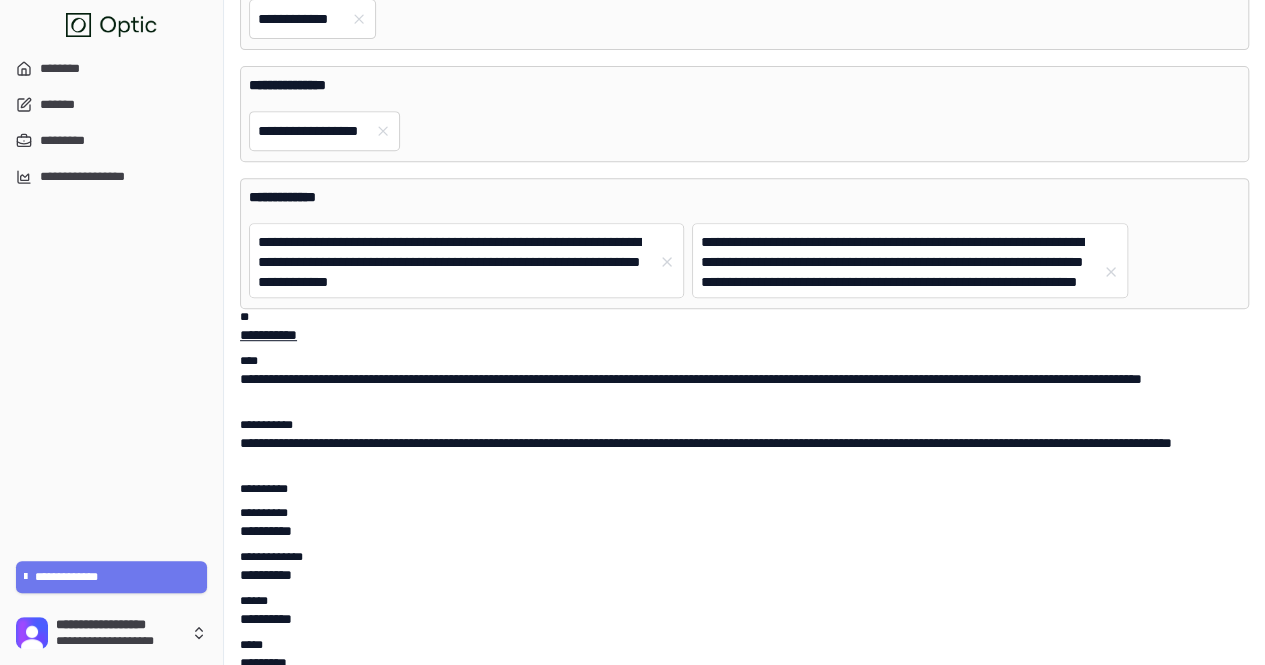 click on "**********" at bounding box center [897, 272] 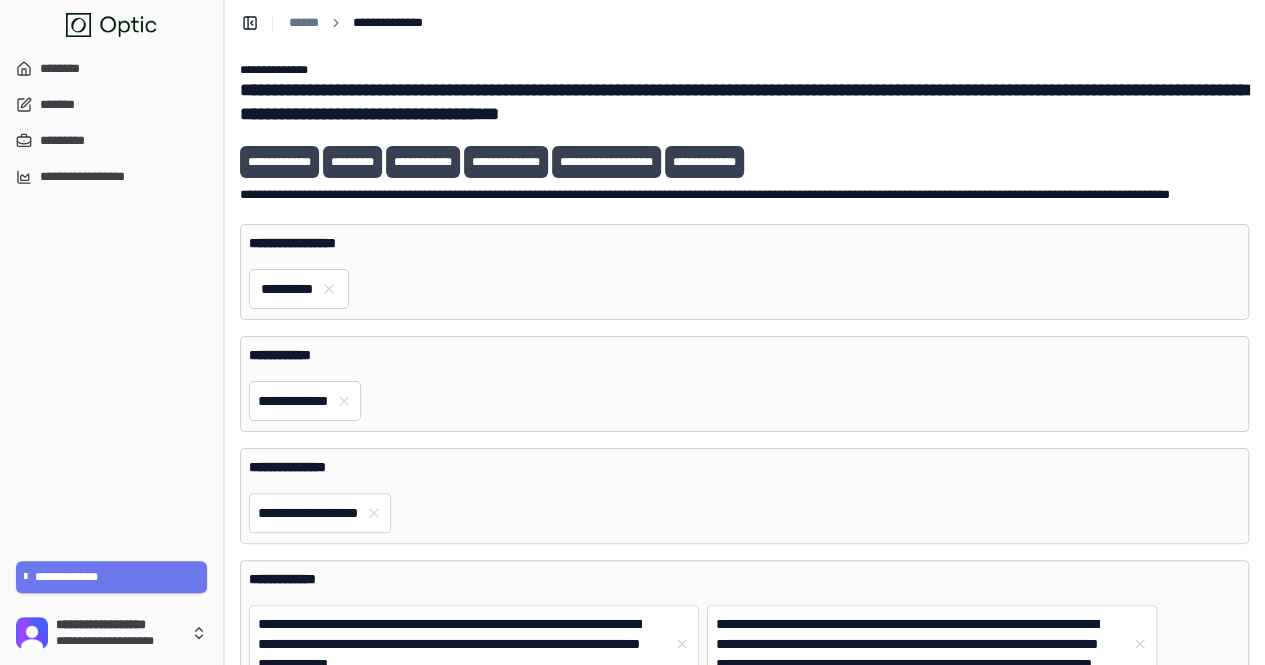scroll, scrollTop: 400, scrollLeft: 0, axis: vertical 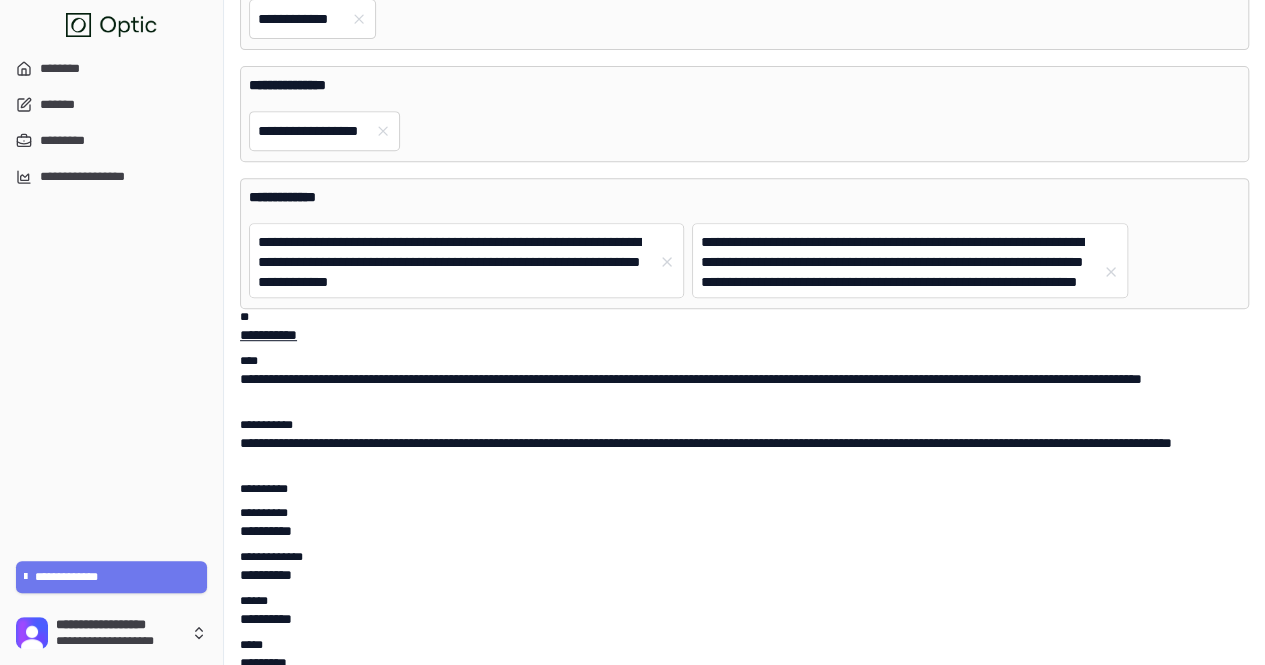 click on "**********" at bounding box center [454, 262] 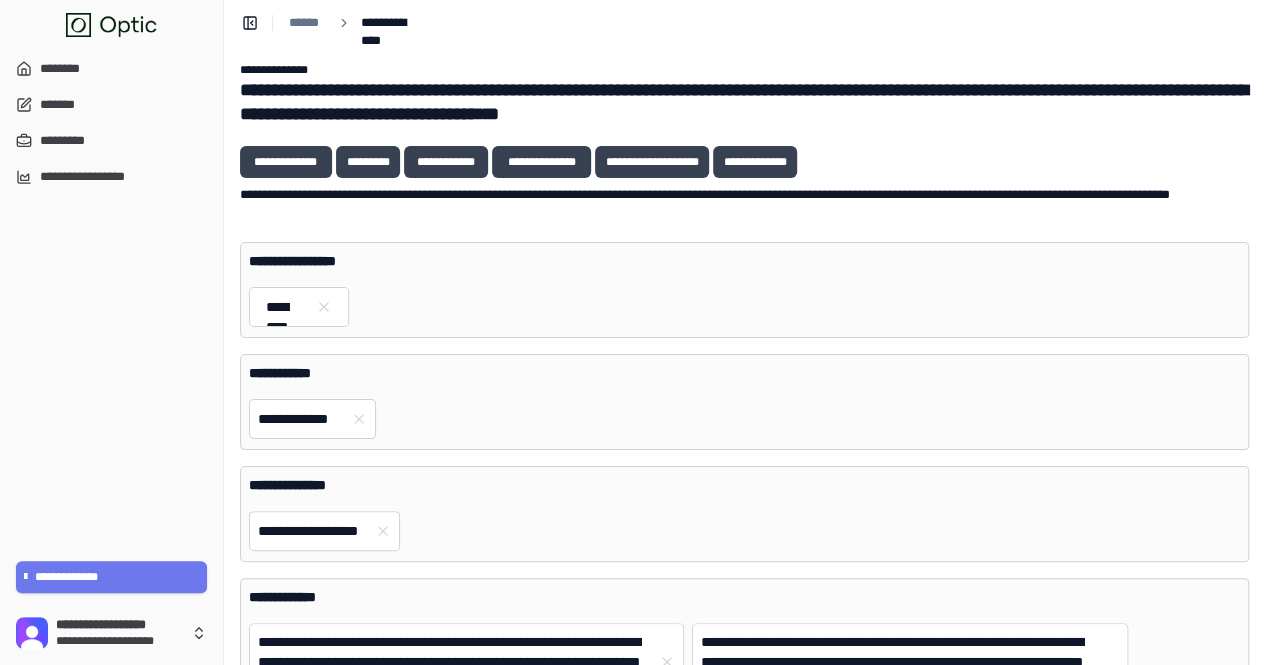 scroll, scrollTop: 400, scrollLeft: 0, axis: vertical 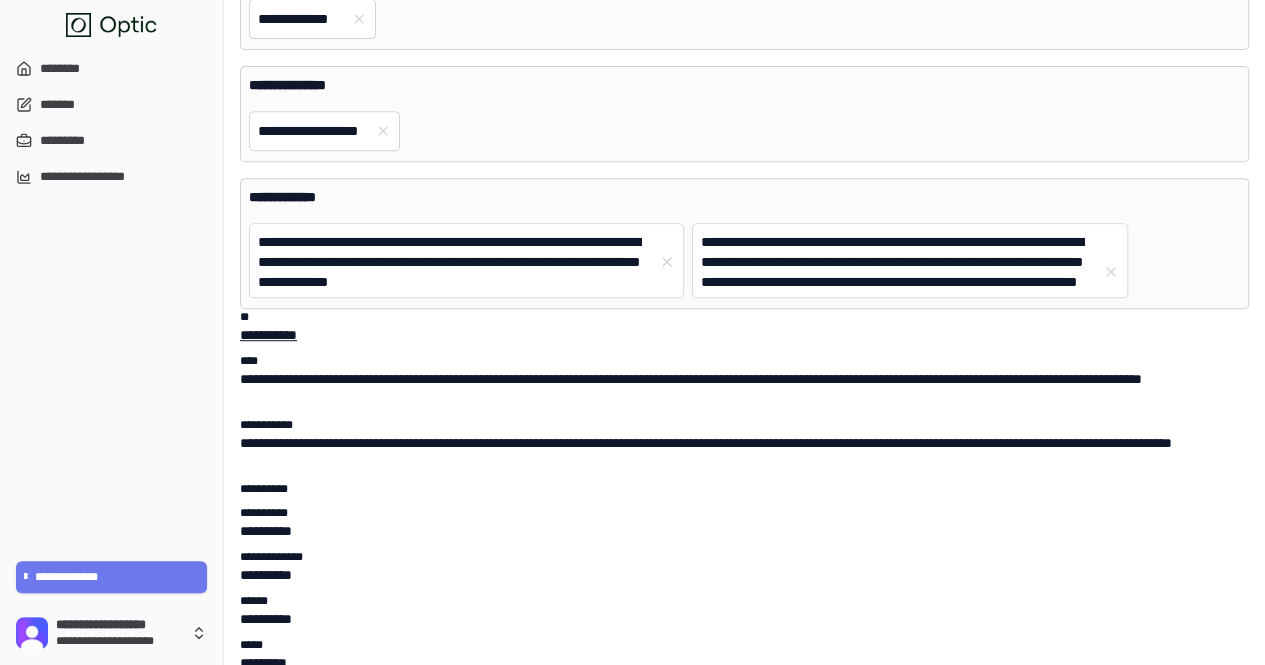 click on "**********" at bounding box center [897, 272] 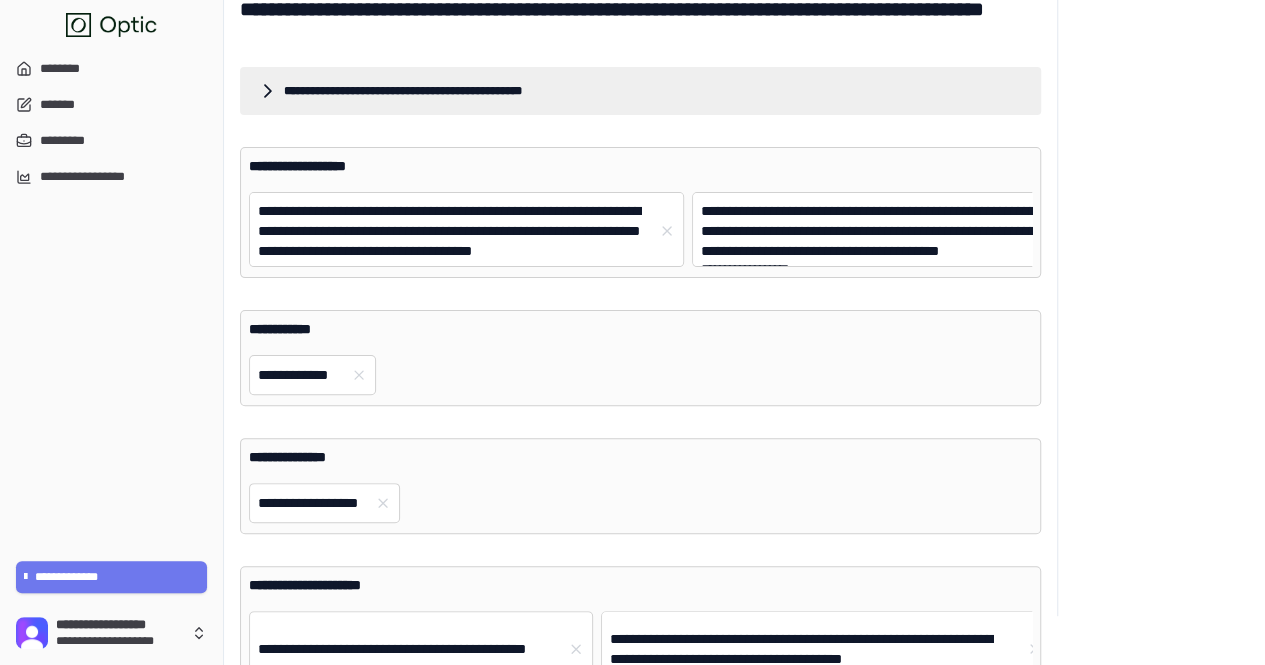 scroll, scrollTop: 162, scrollLeft: 0, axis: vertical 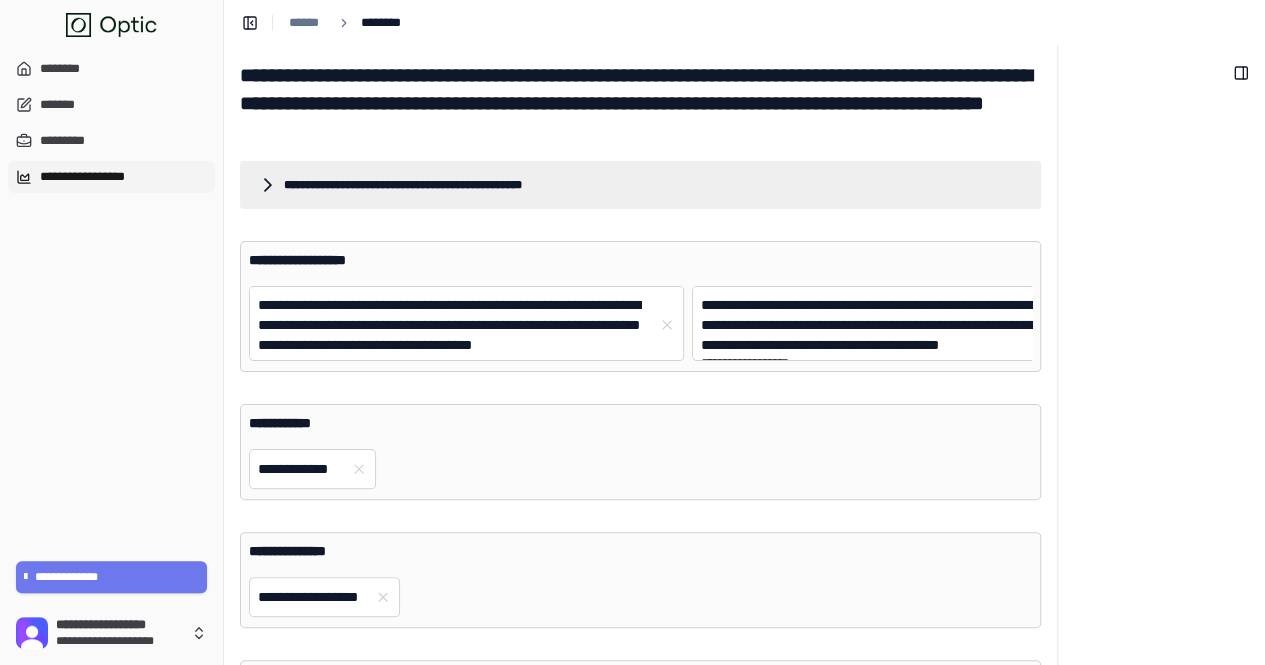 click on "**********" at bounding box center [111, 177] 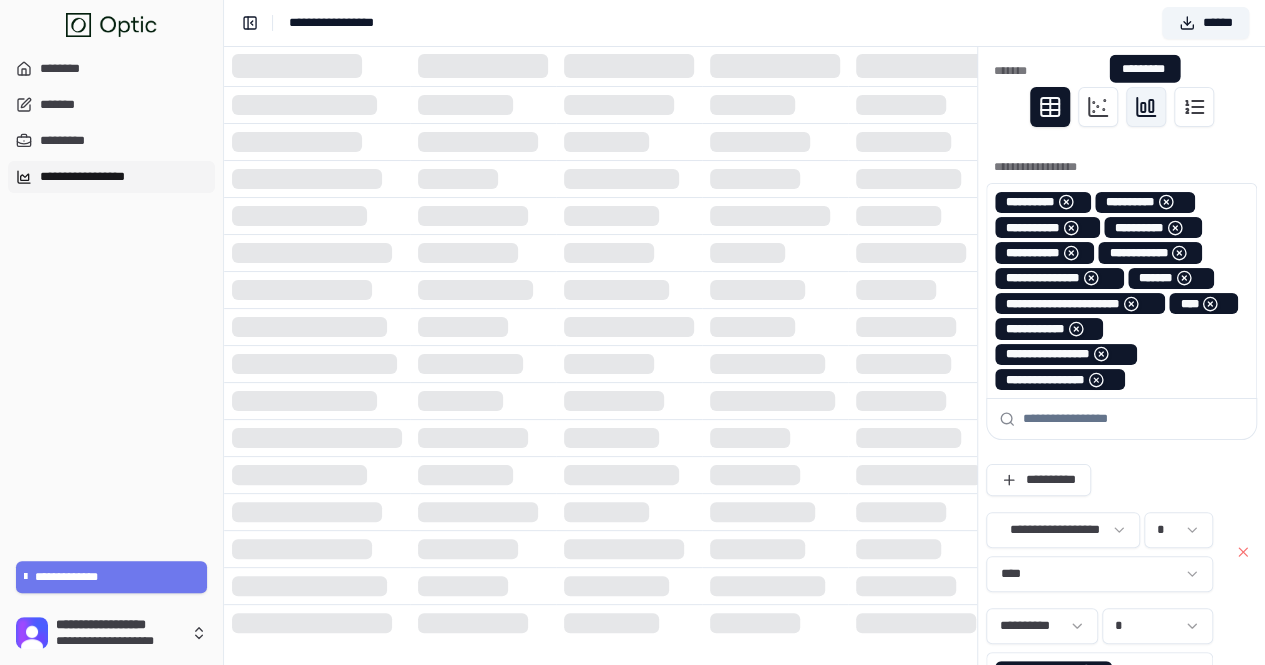 click at bounding box center [1146, 107] 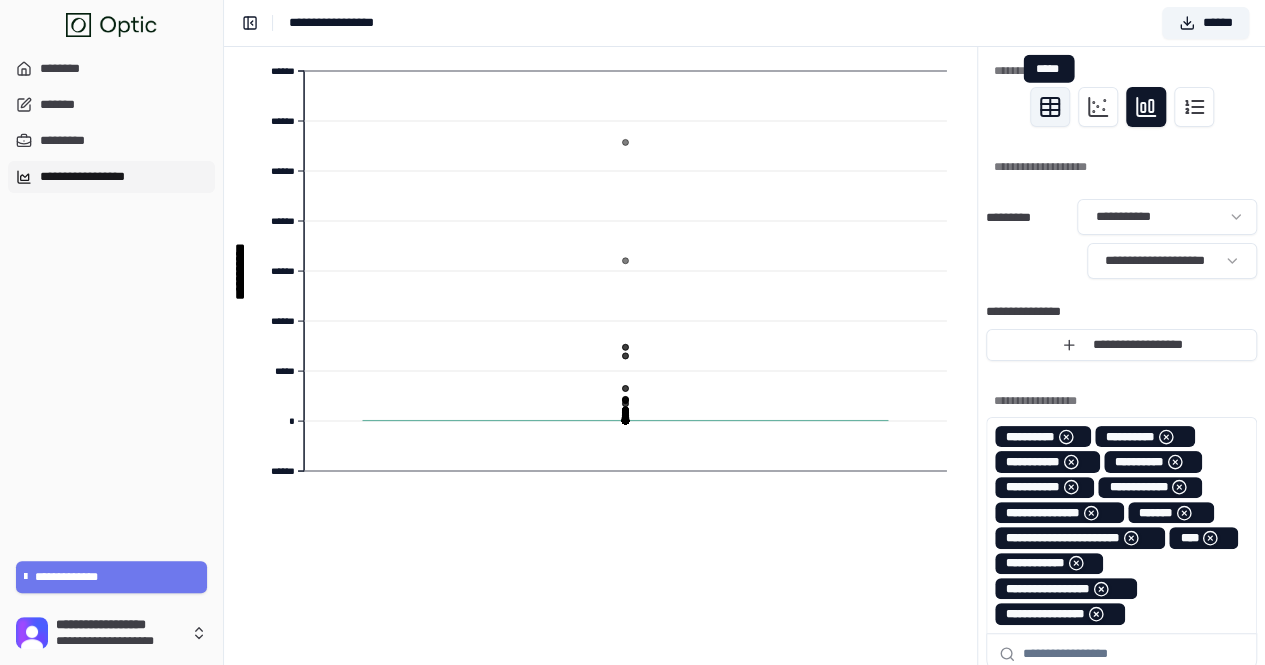 click at bounding box center (1050, 107) 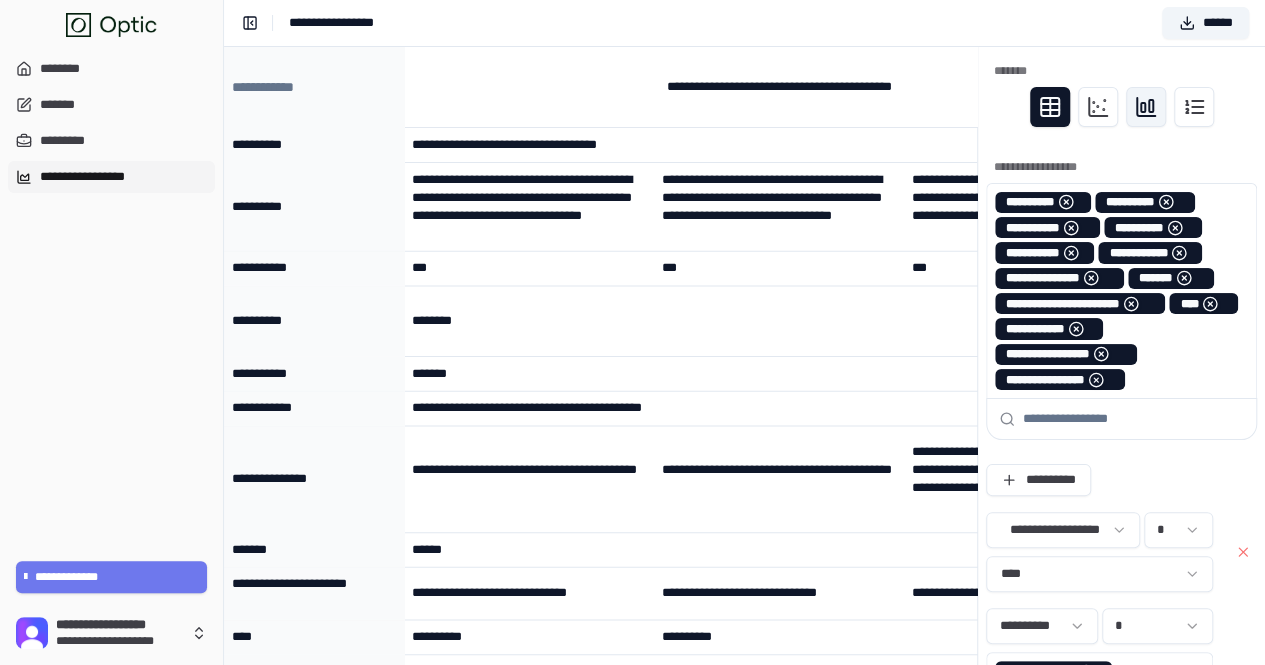 click at bounding box center [1146, 107] 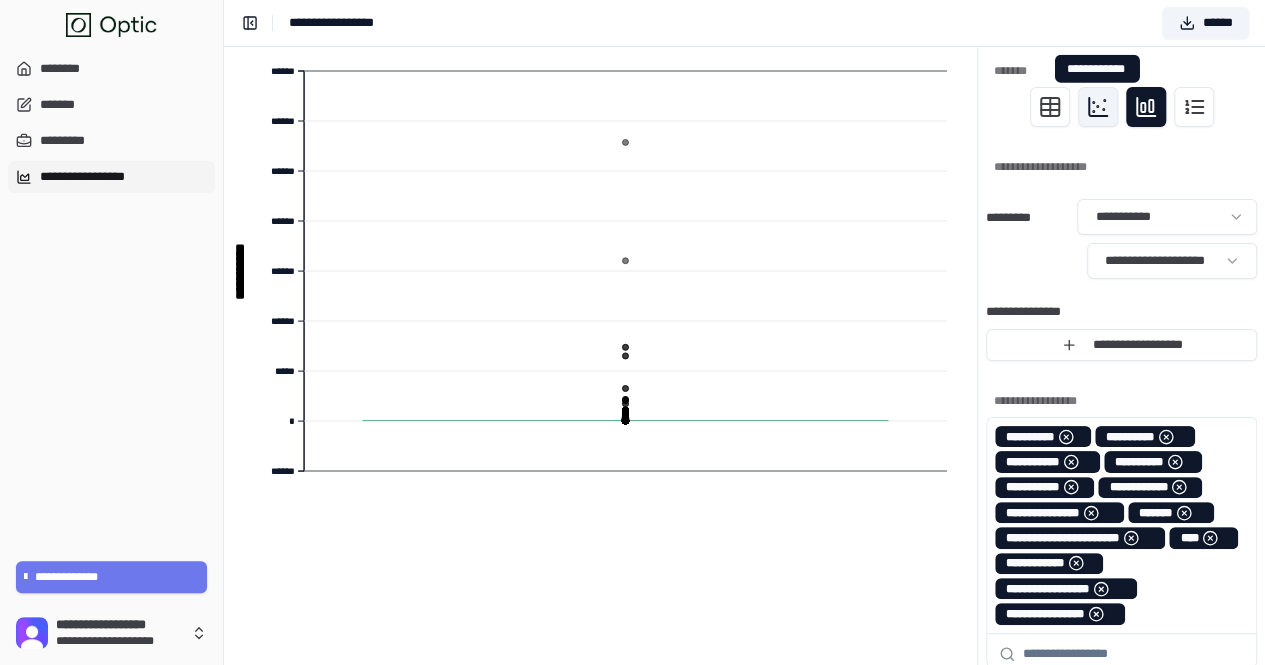 click at bounding box center (1098, 107) 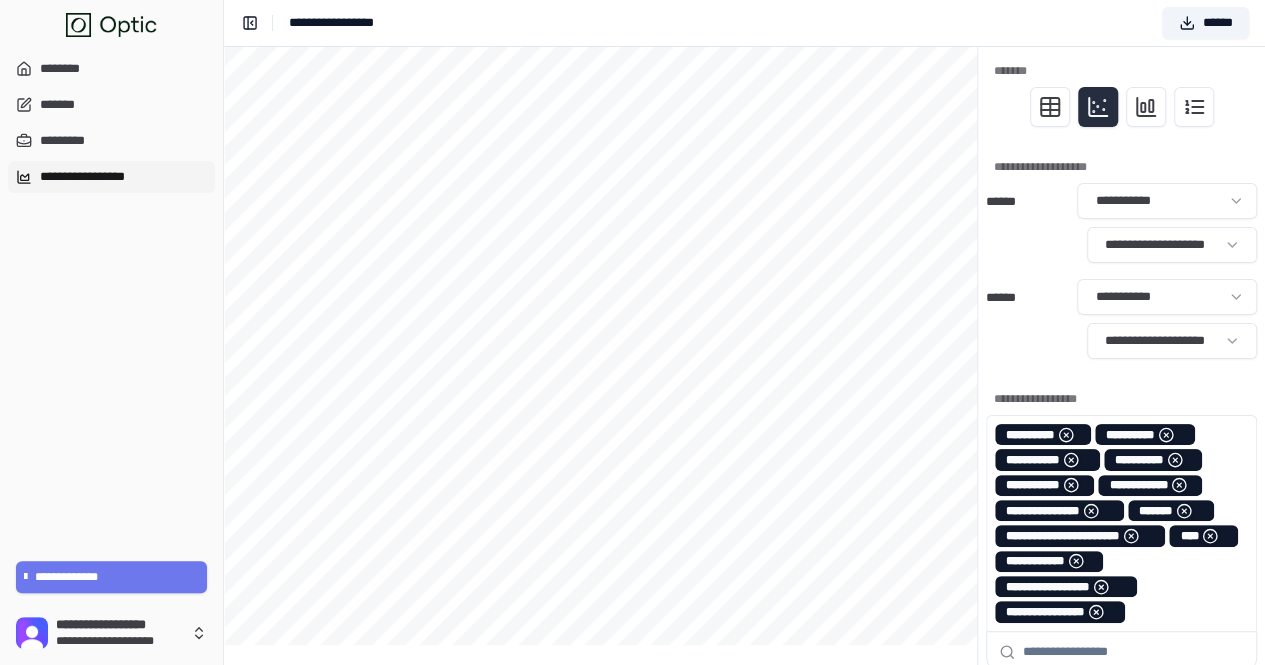 click at bounding box center [1098, 107] 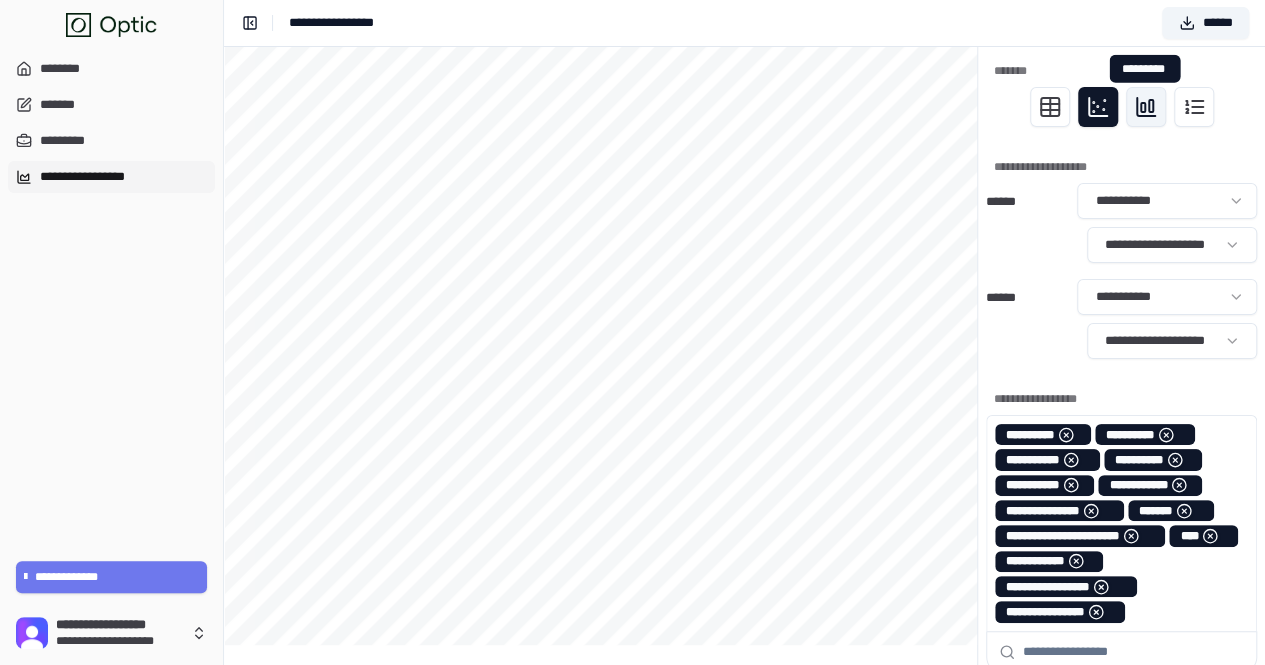 click at bounding box center [1146, 107] 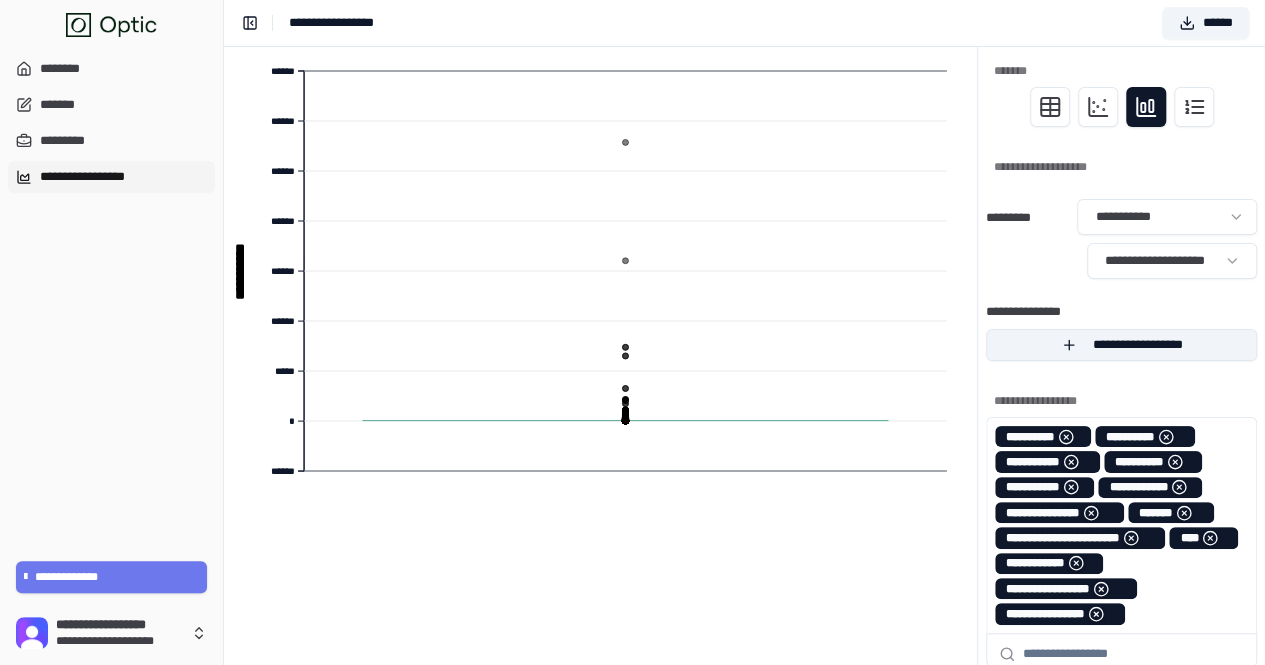 click on "**********" at bounding box center (1121, 345) 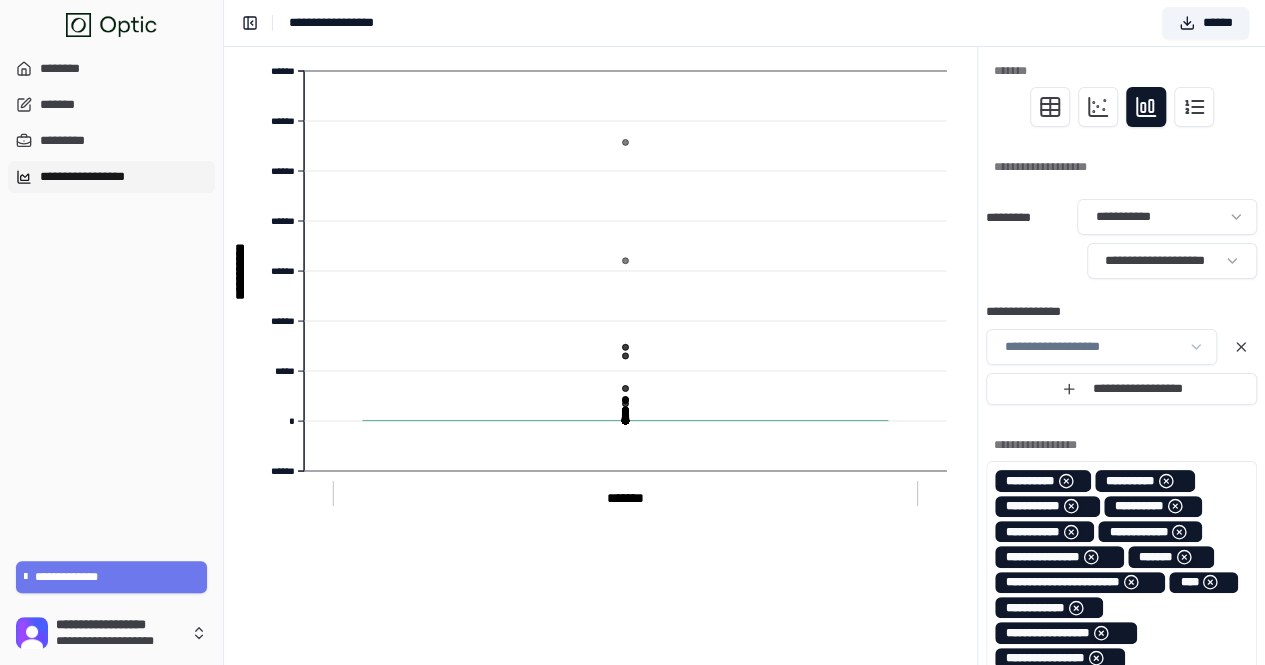 click on "**********" at bounding box center [632, 619] 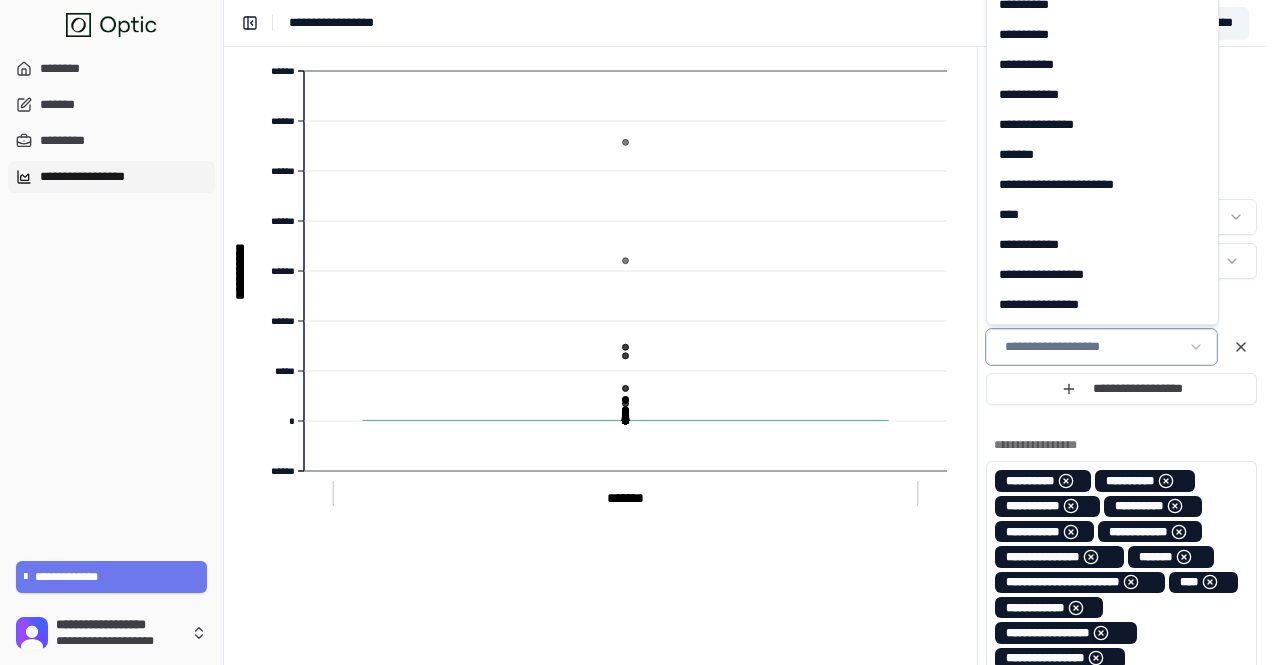 click on "**********" at bounding box center (640, 619) 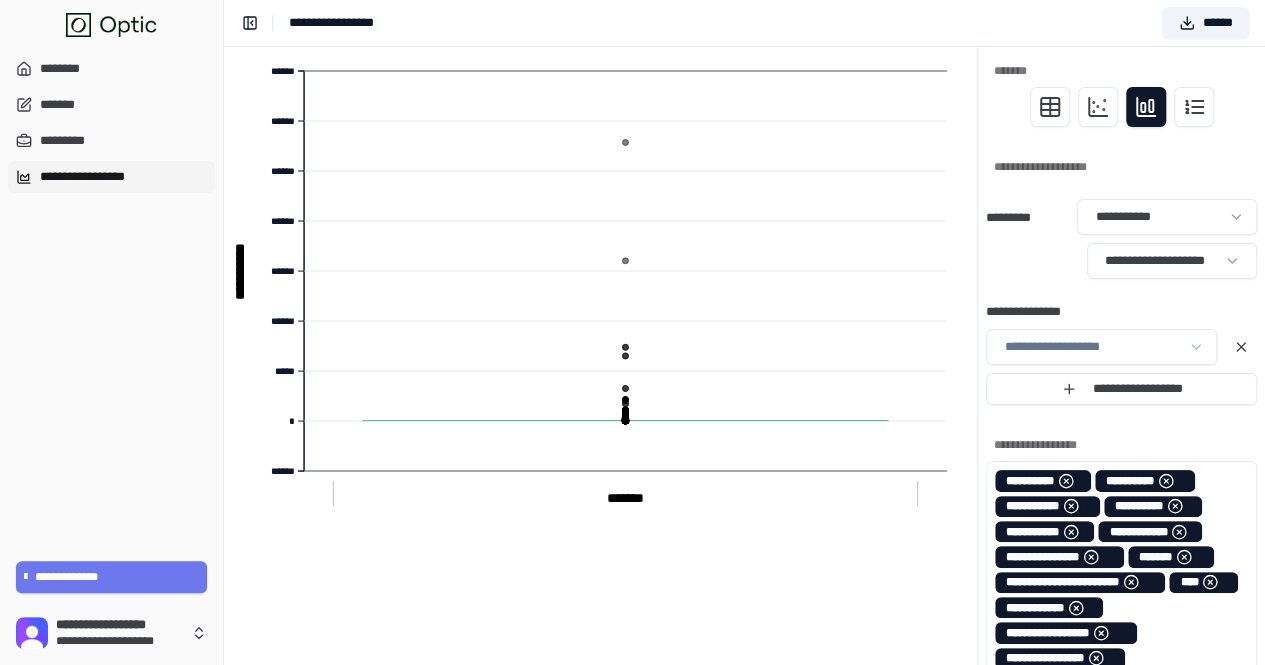 click on "**********" at bounding box center [632, 619] 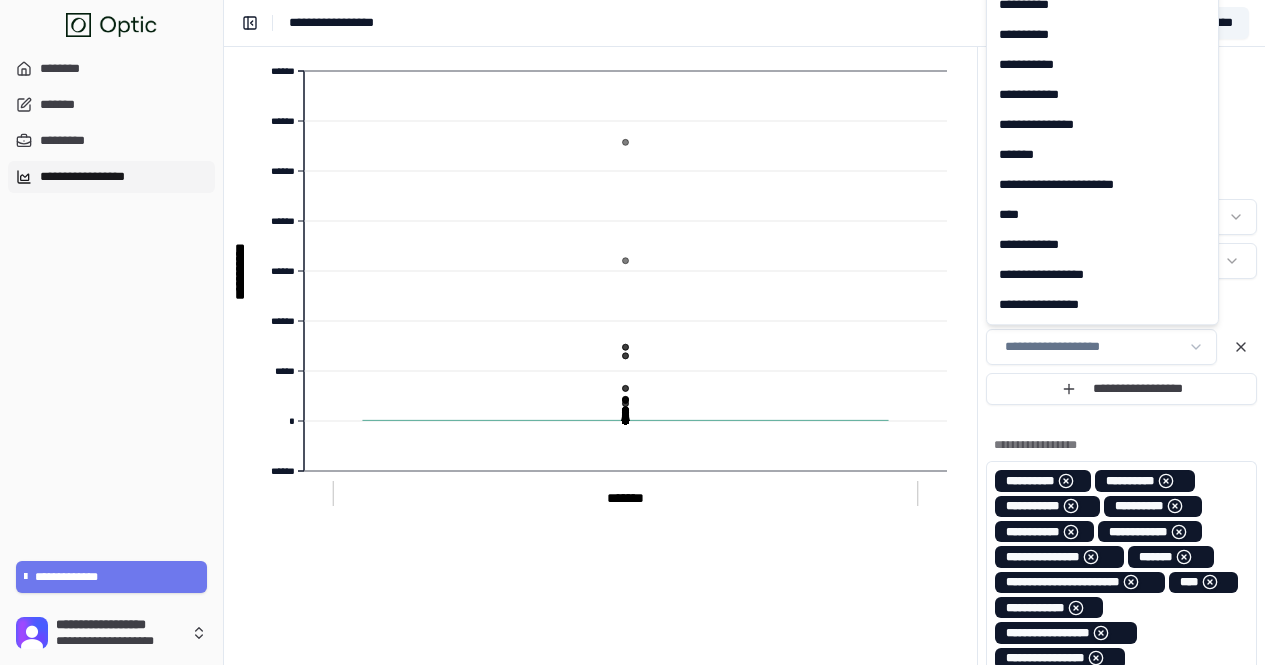 click on "**********" at bounding box center [640, 619] 